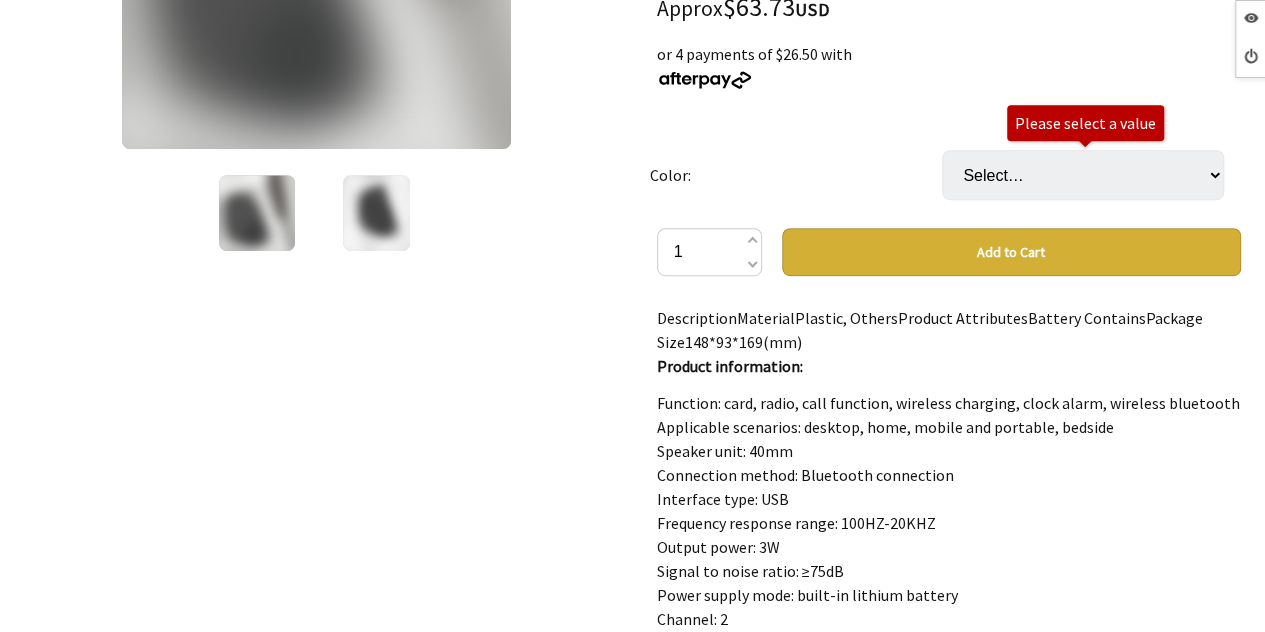 scroll, scrollTop: 500, scrollLeft: 0, axis: vertical 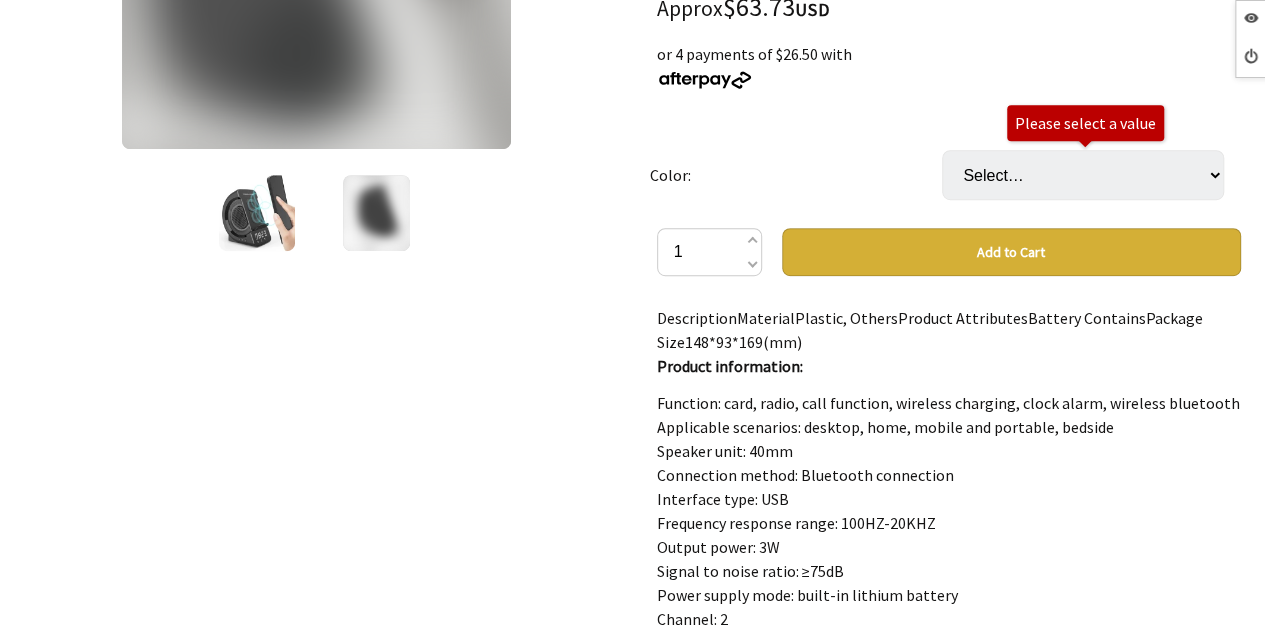 click on "Select…
Black
Grey" at bounding box center [1083, 175] 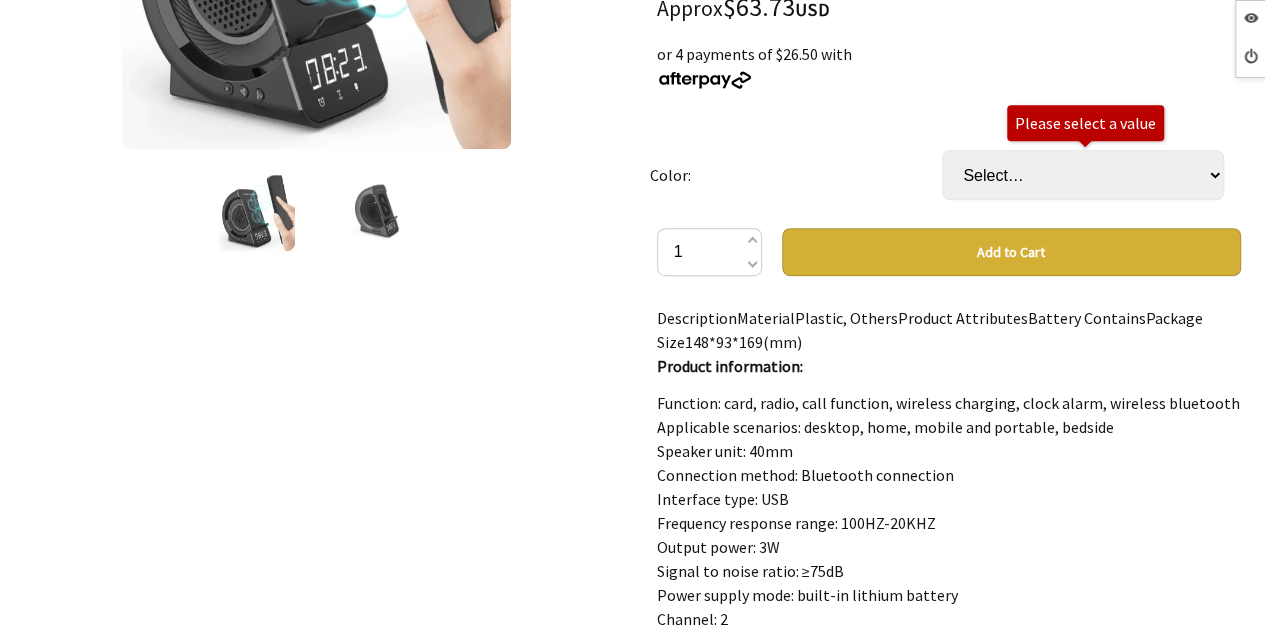 click on "Select…
Black
Grey" at bounding box center [1083, 175] 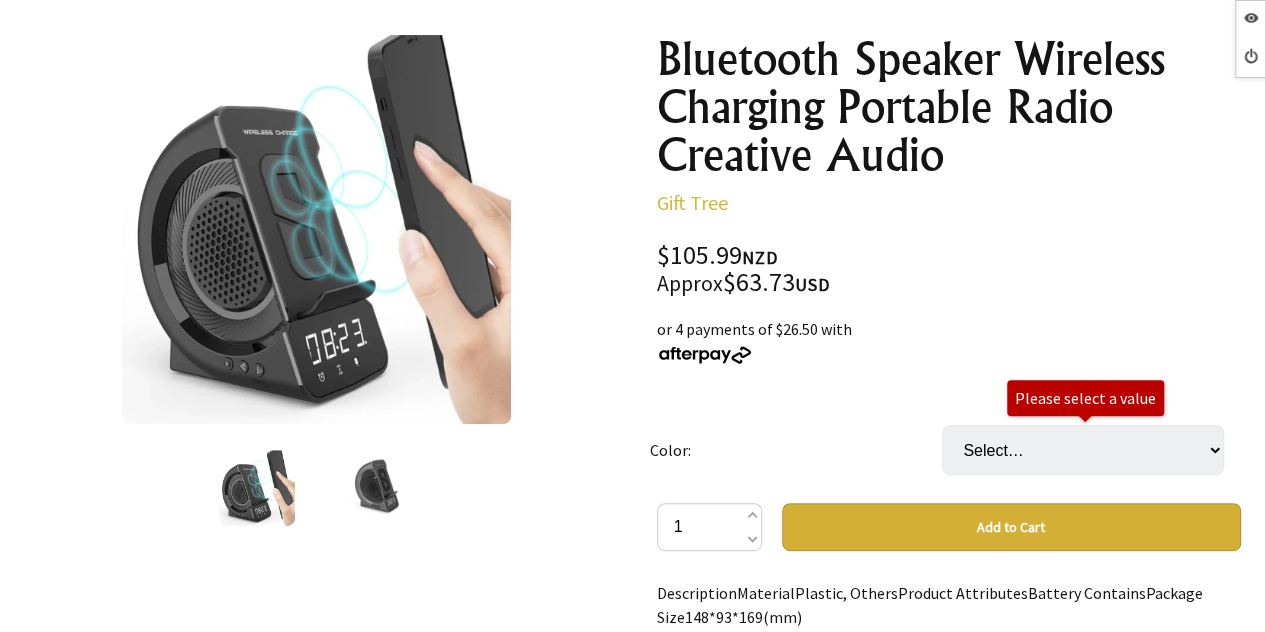 scroll, scrollTop: 100, scrollLeft: 0, axis: vertical 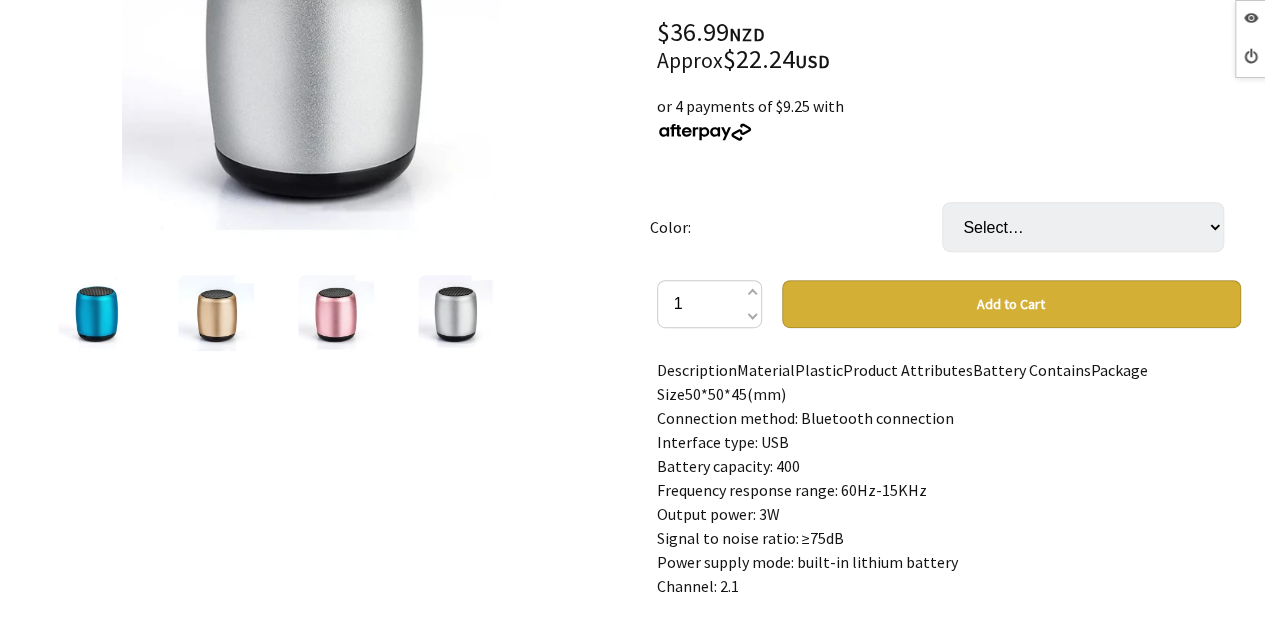click at bounding box center [-24, 313] 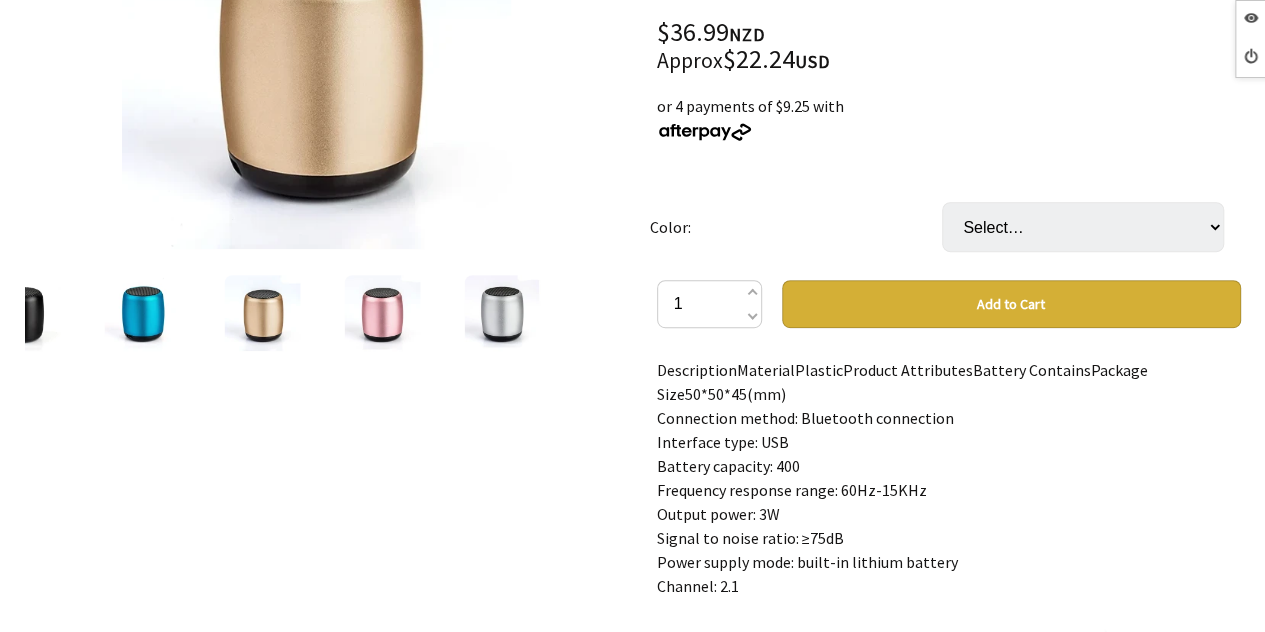 click at bounding box center (22, 313) 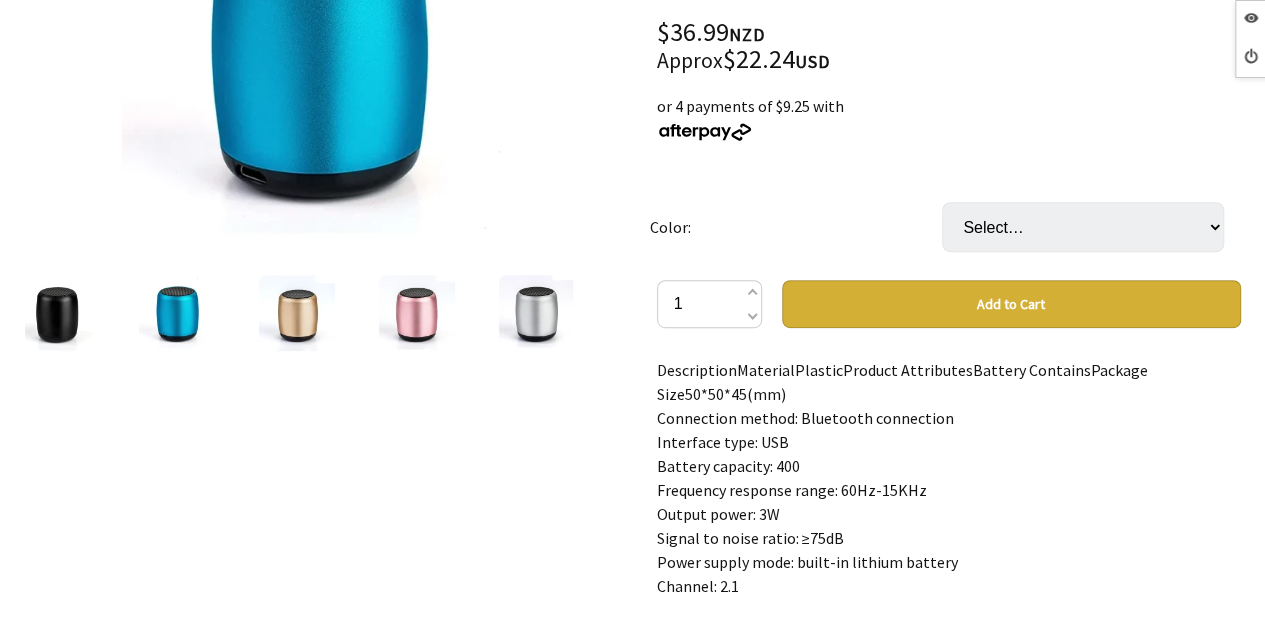 click at bounding box center [56, 313] 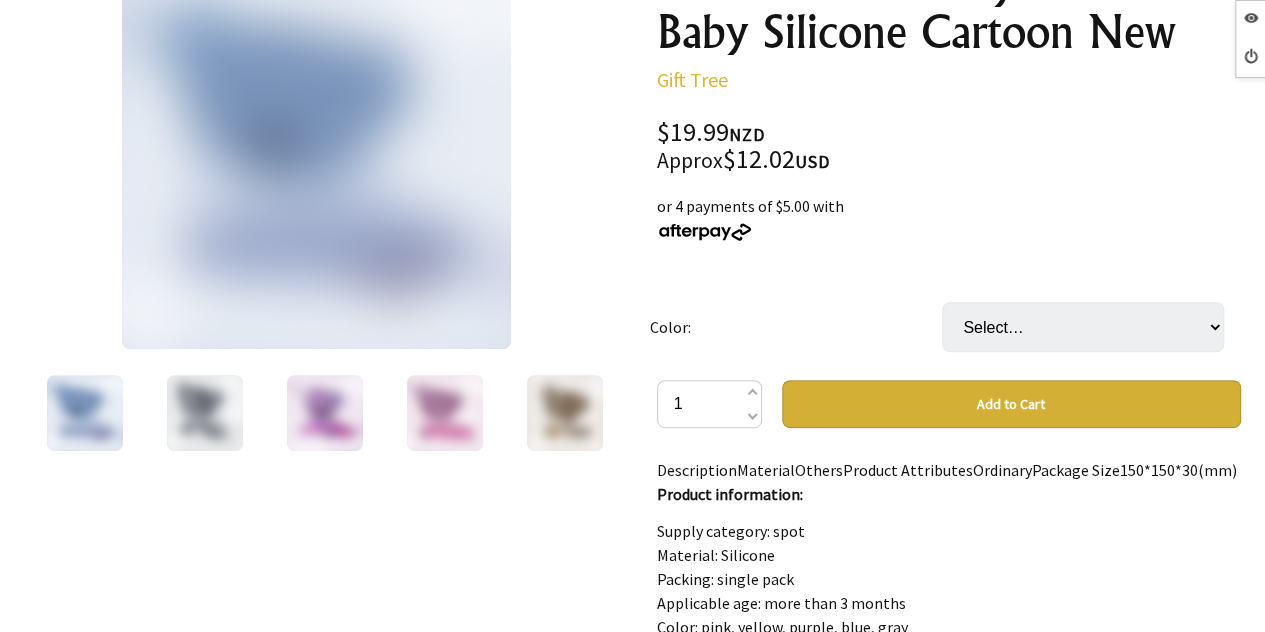 scroll, scrollTop: 300, scrollLeft: 0, axis: vertical 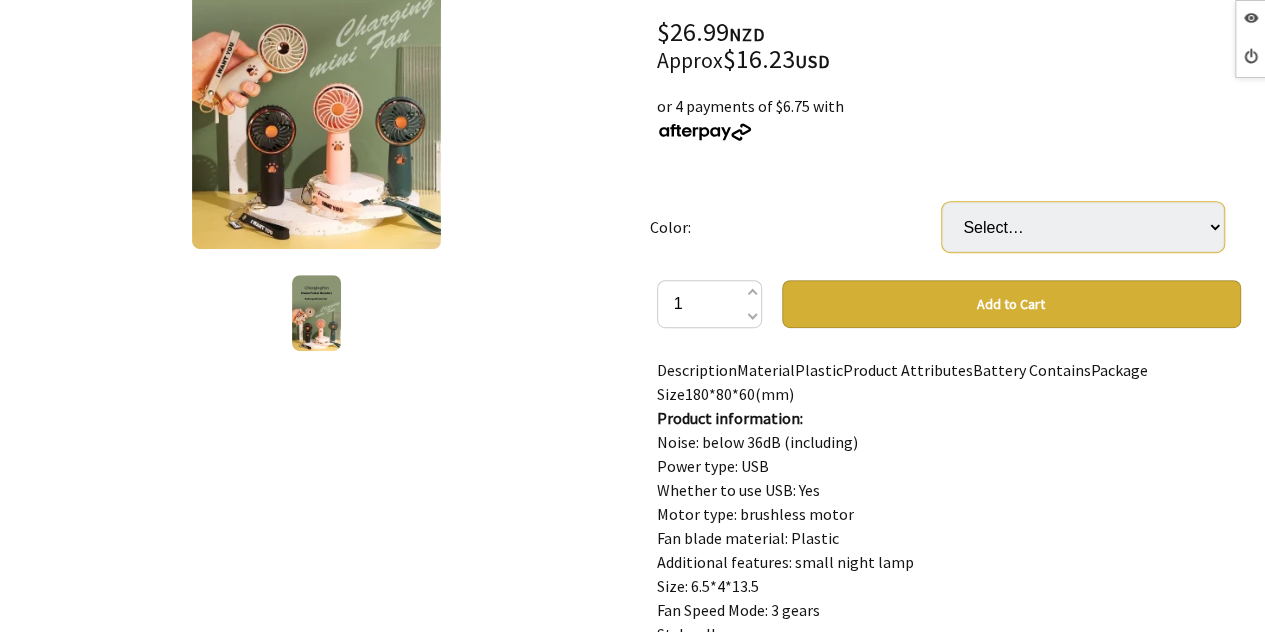 click on "Select…
Black
Green
Pink
White" at bounding box center (1083, 227) 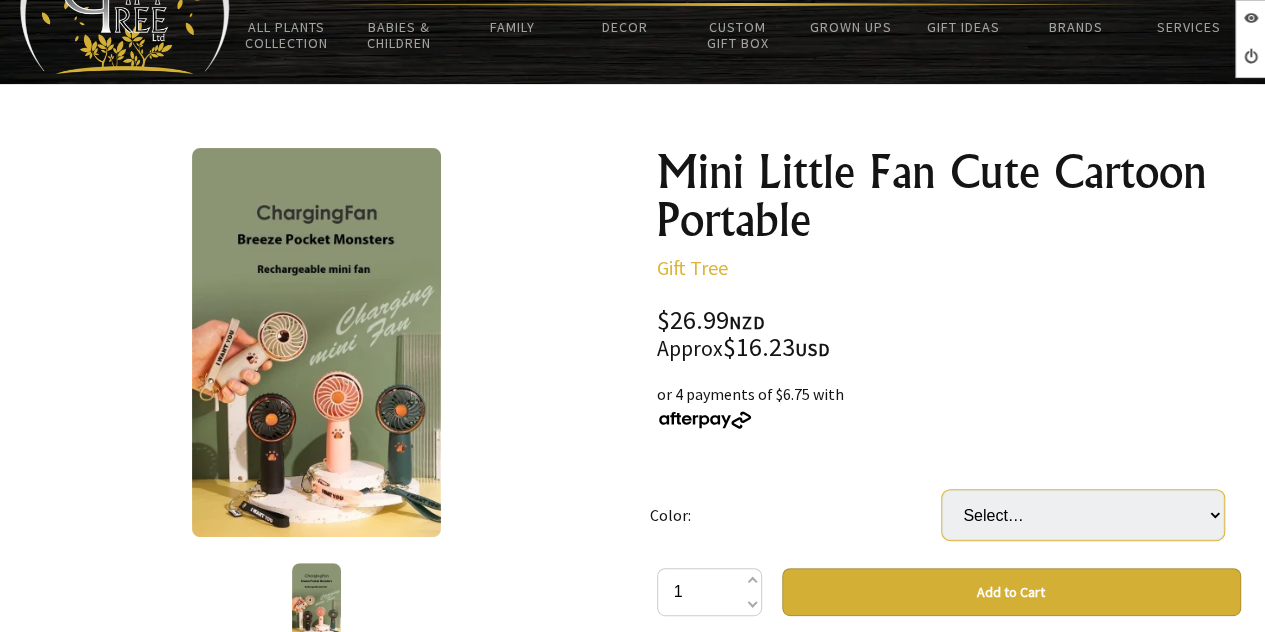 scroll, scrollTop: 100, scrollLeft: 0, axis: vertical 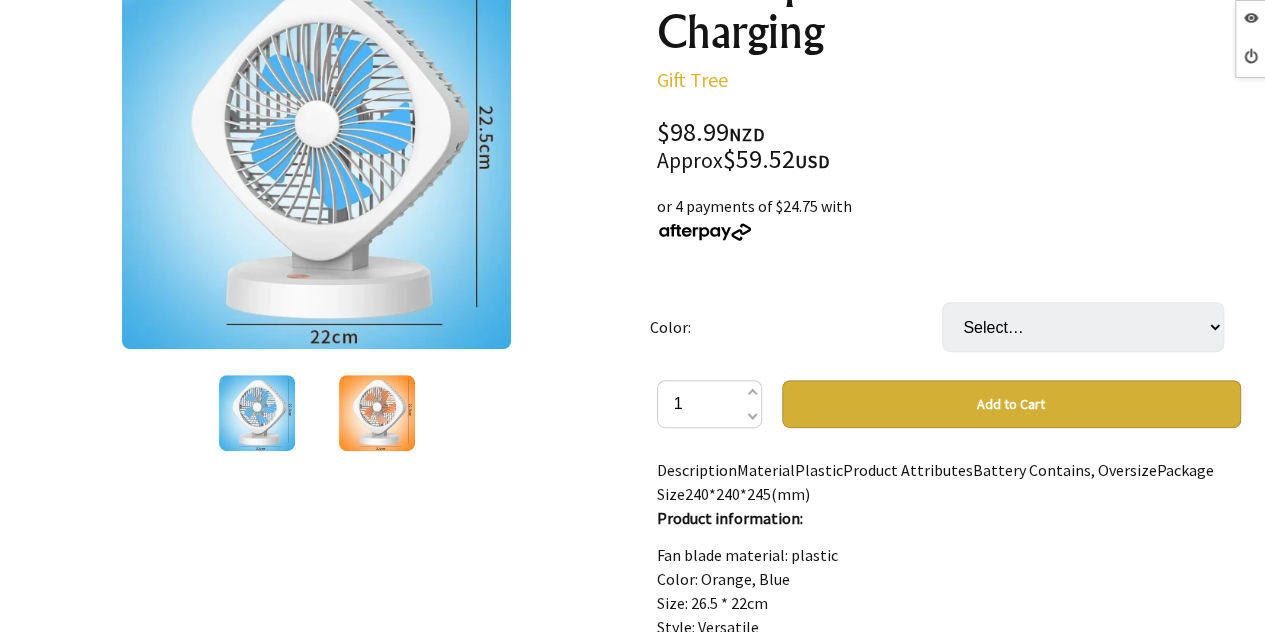 drag, startPoint x: 0, startPoint y: 0, endPoint x: 990, endPoint y: 309, distance: 1037.1022 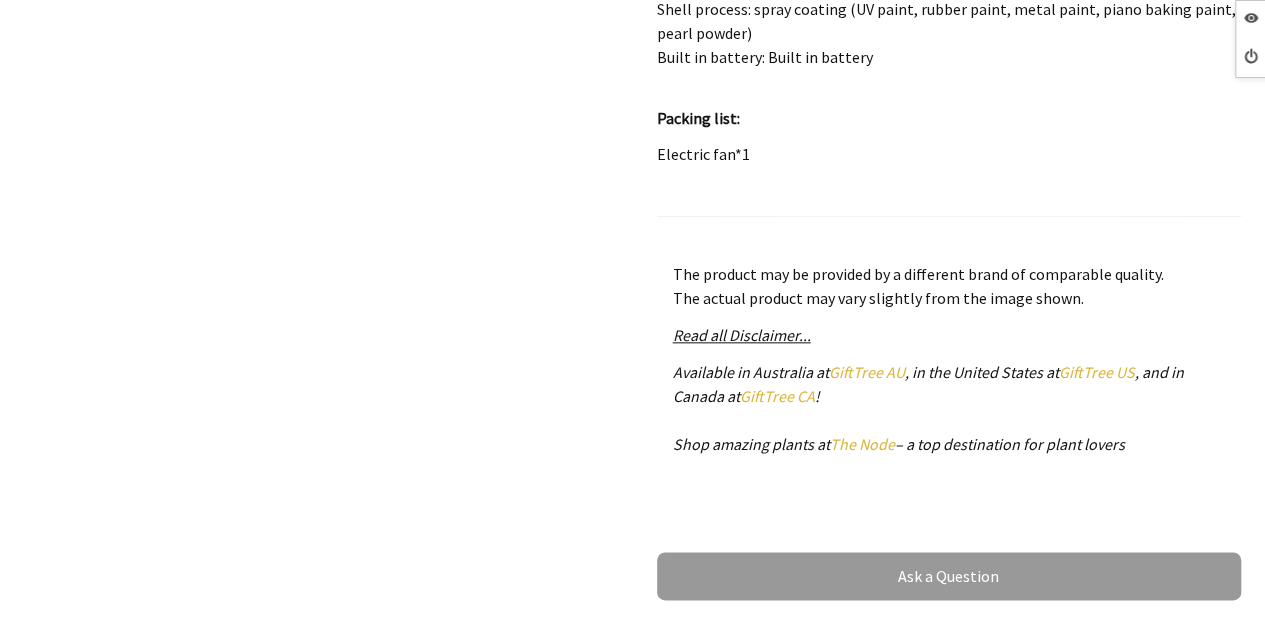 scroll, scrollTop: 800, scrollLeft: 0, axis: vertical 